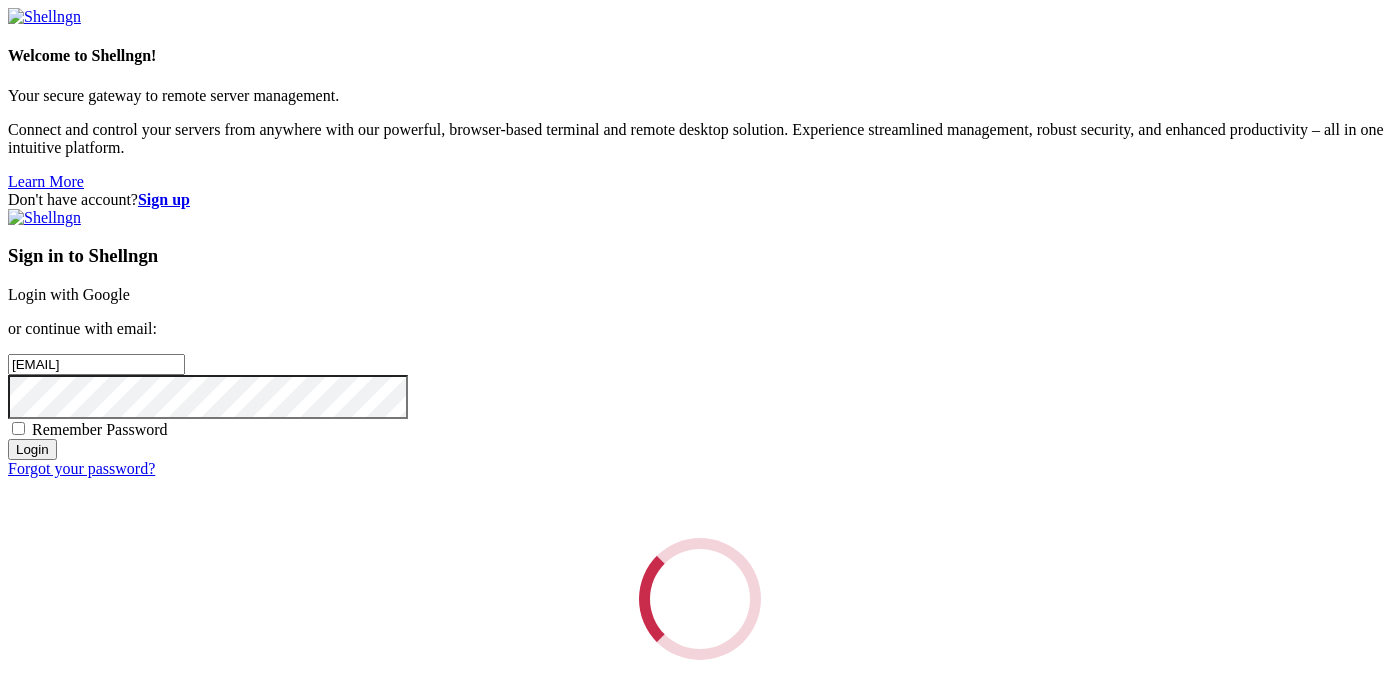 scroll, scrollTop: 0, scrollLeft: 0, axis: both 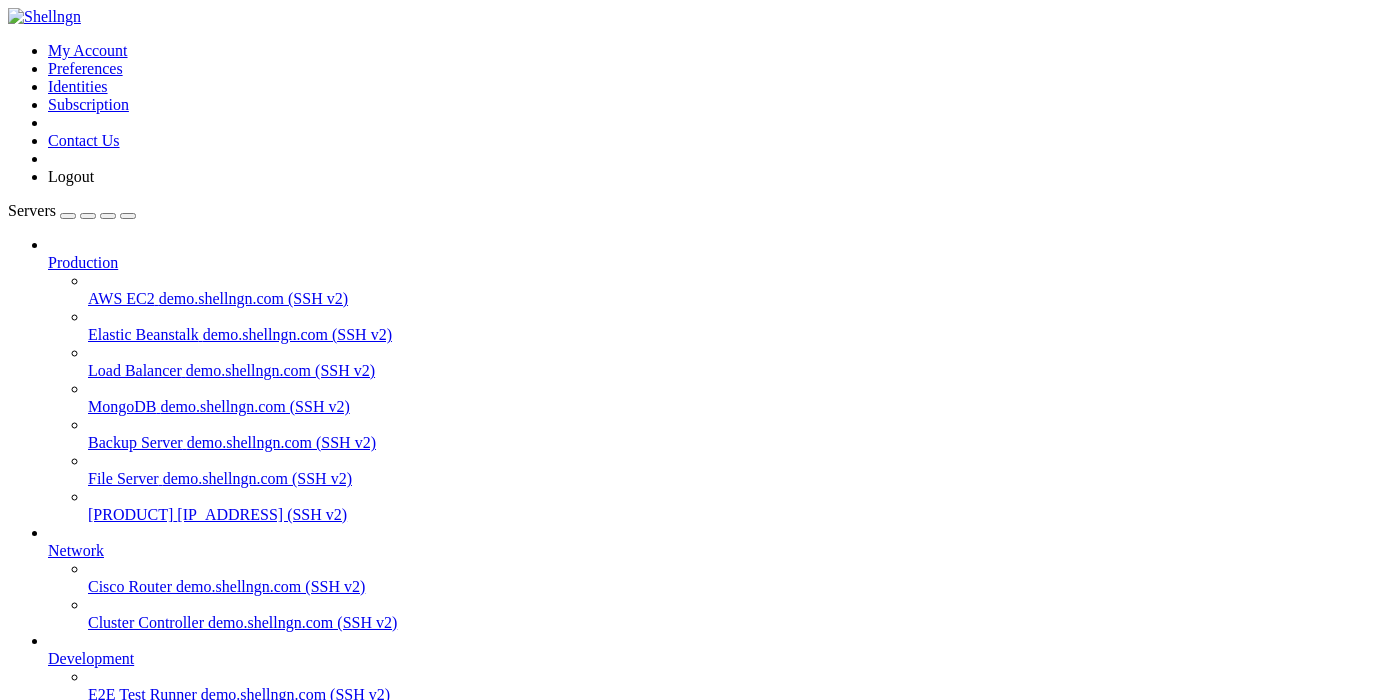 click on "Mayfair" at bounding box center (74, 766) 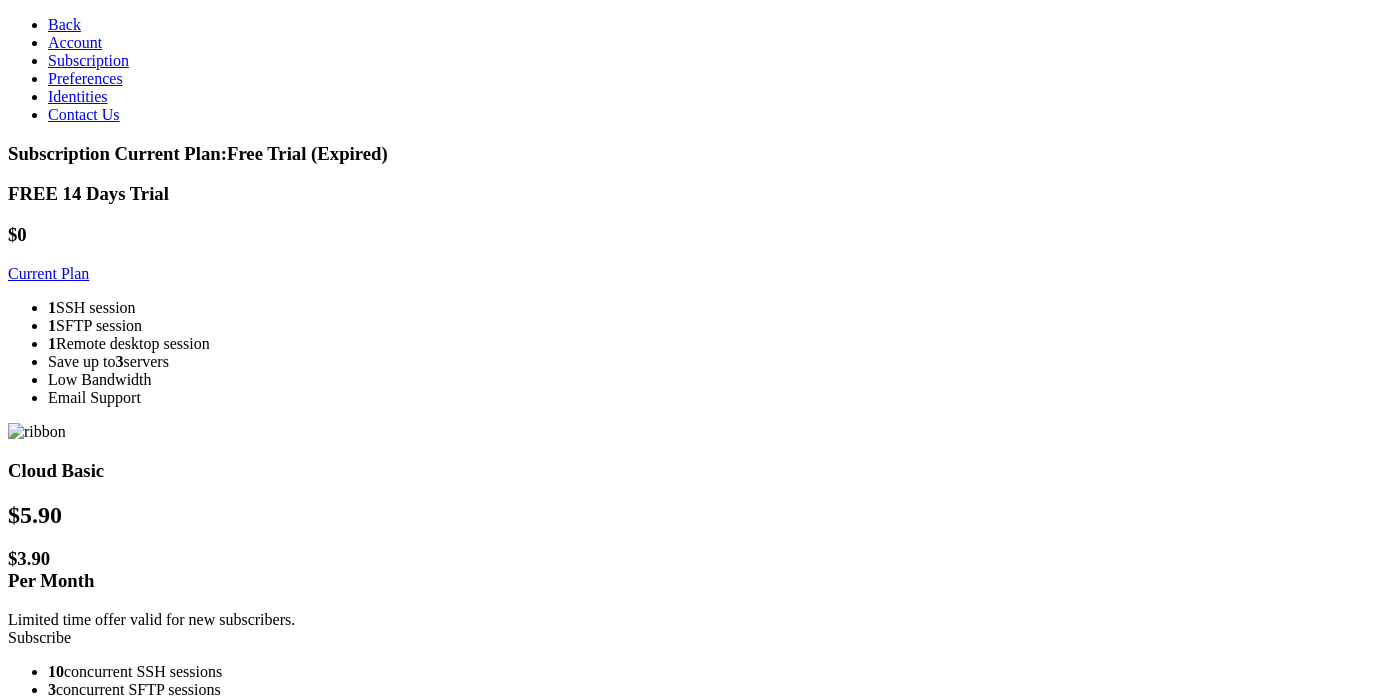 scroll, scrollTop: 0, scrollLeft: 0, axis: both 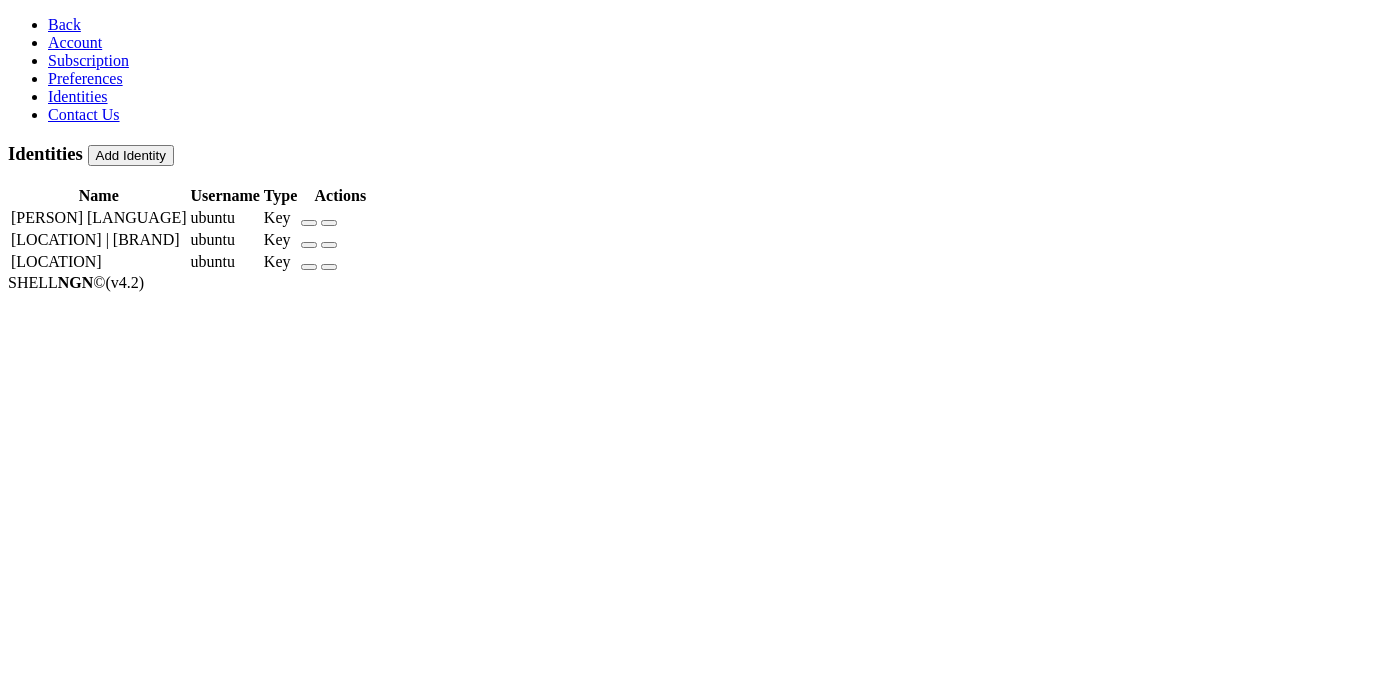 click on "Account" at bounding box center [75, 42] 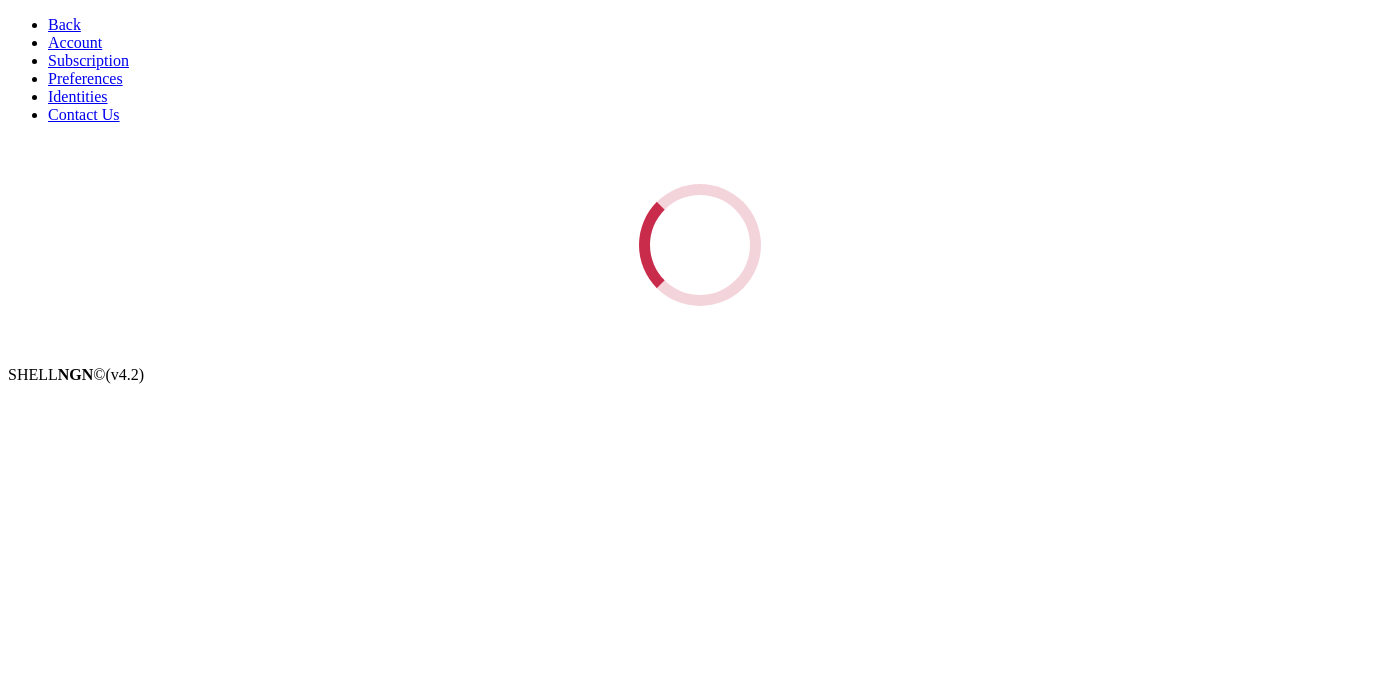 click on "Back" at bounding box center [64, 24] 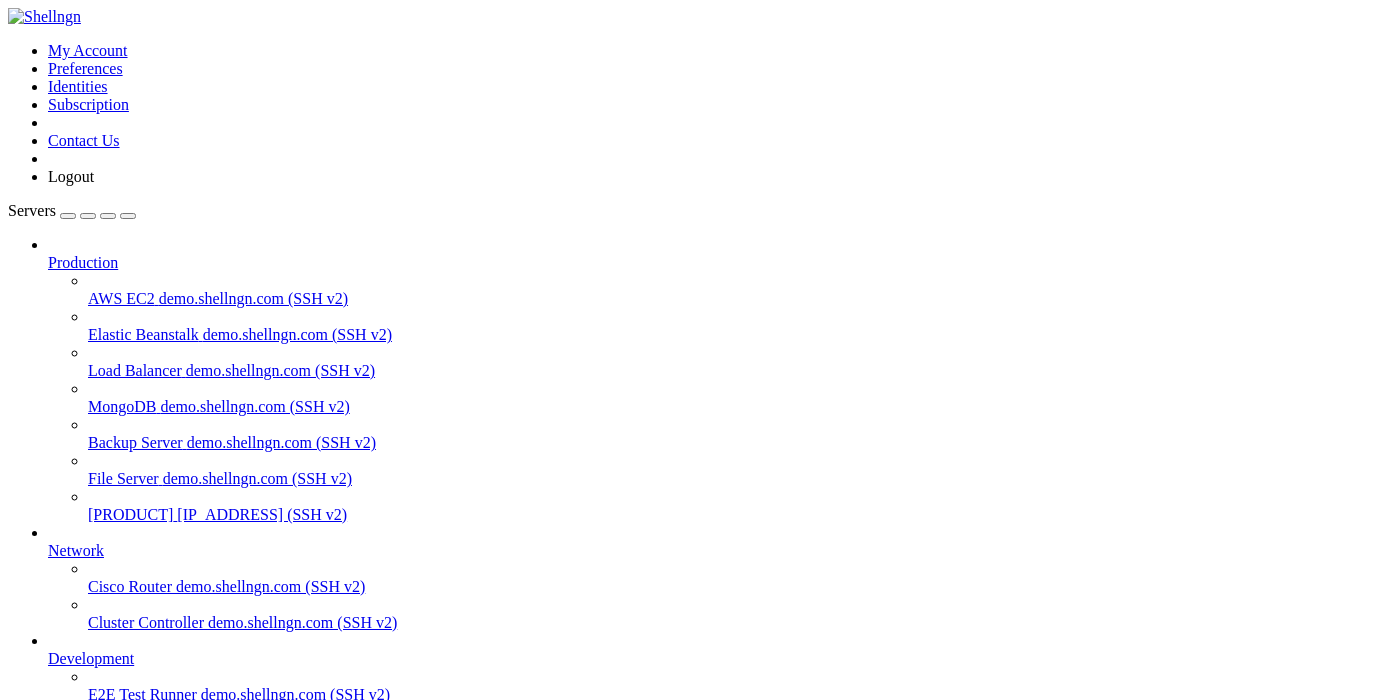 scroll, scrollTop: 213, scrollLeft: 0, axis: vertical 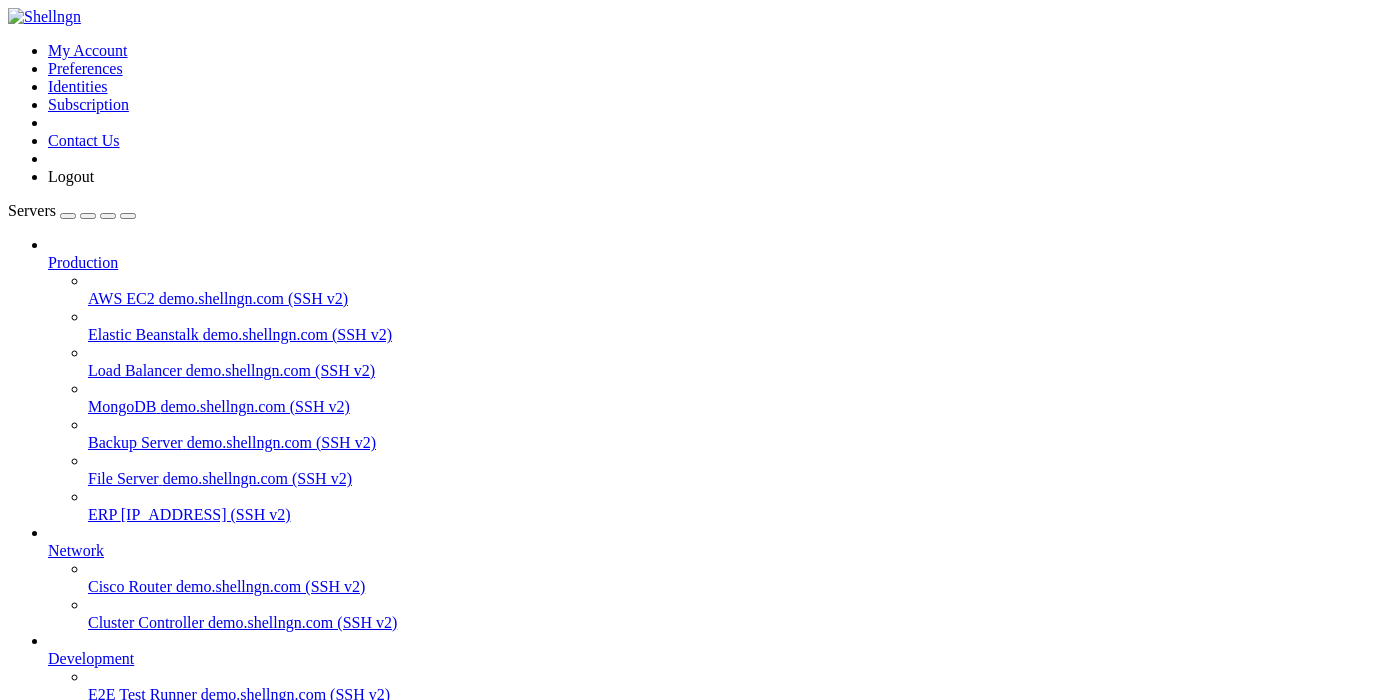 click on "  Start a Session
Select a server to start a session via SSH, SFTP, RDP, VNC or Telnet.   -or-
Add Server" at bounding box center (700, 864) 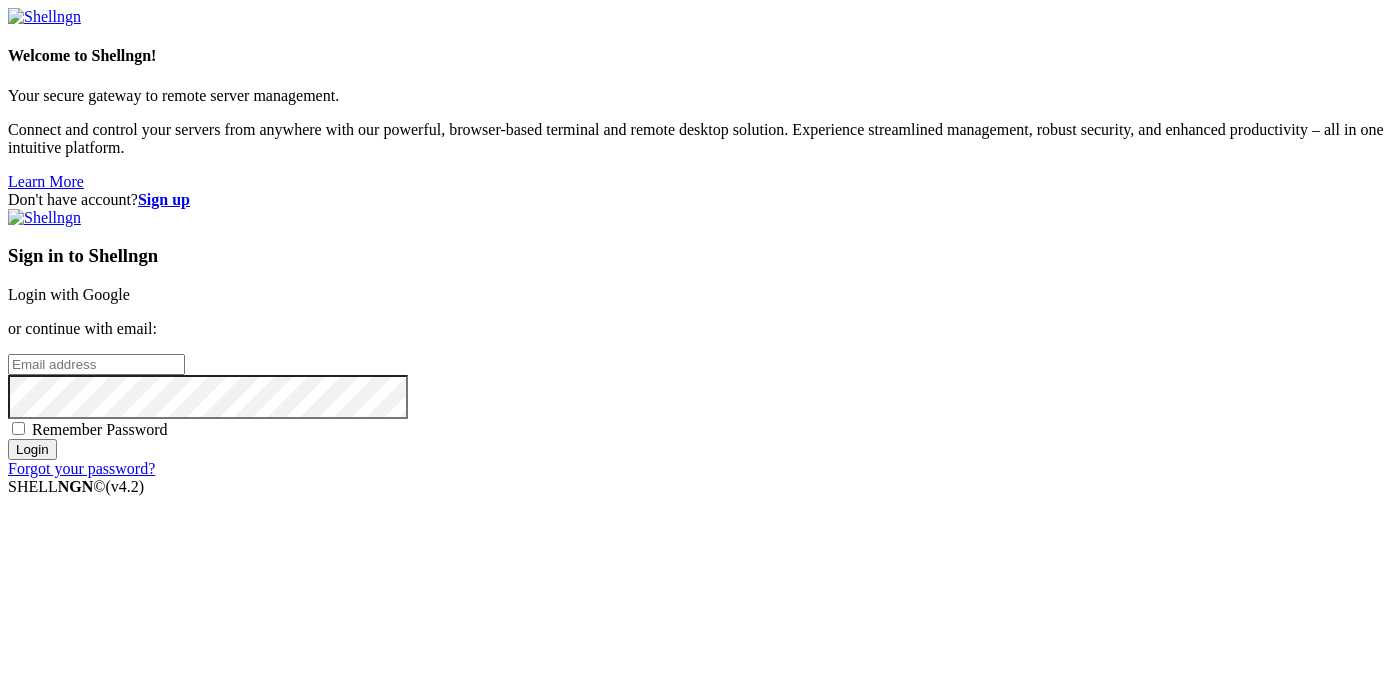 click on "Sign up" at bounding box center (164, 199) 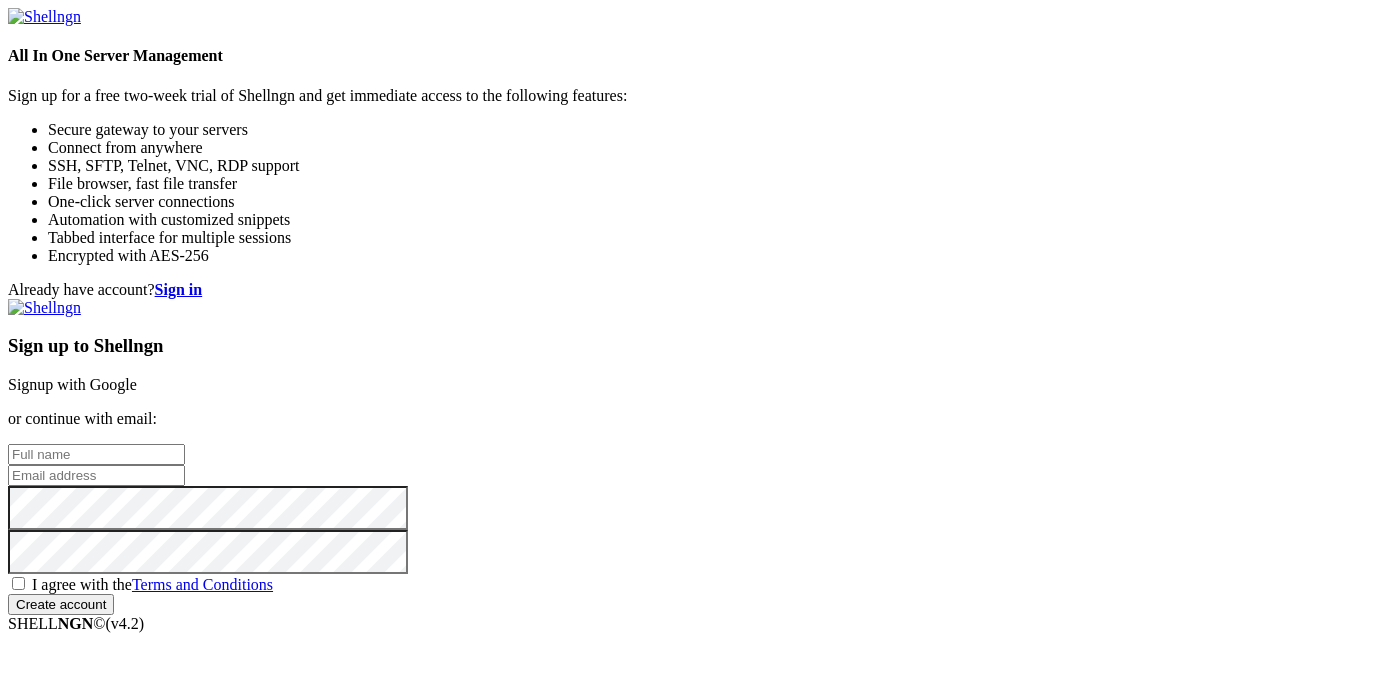 click at bounding box center [96, 454] 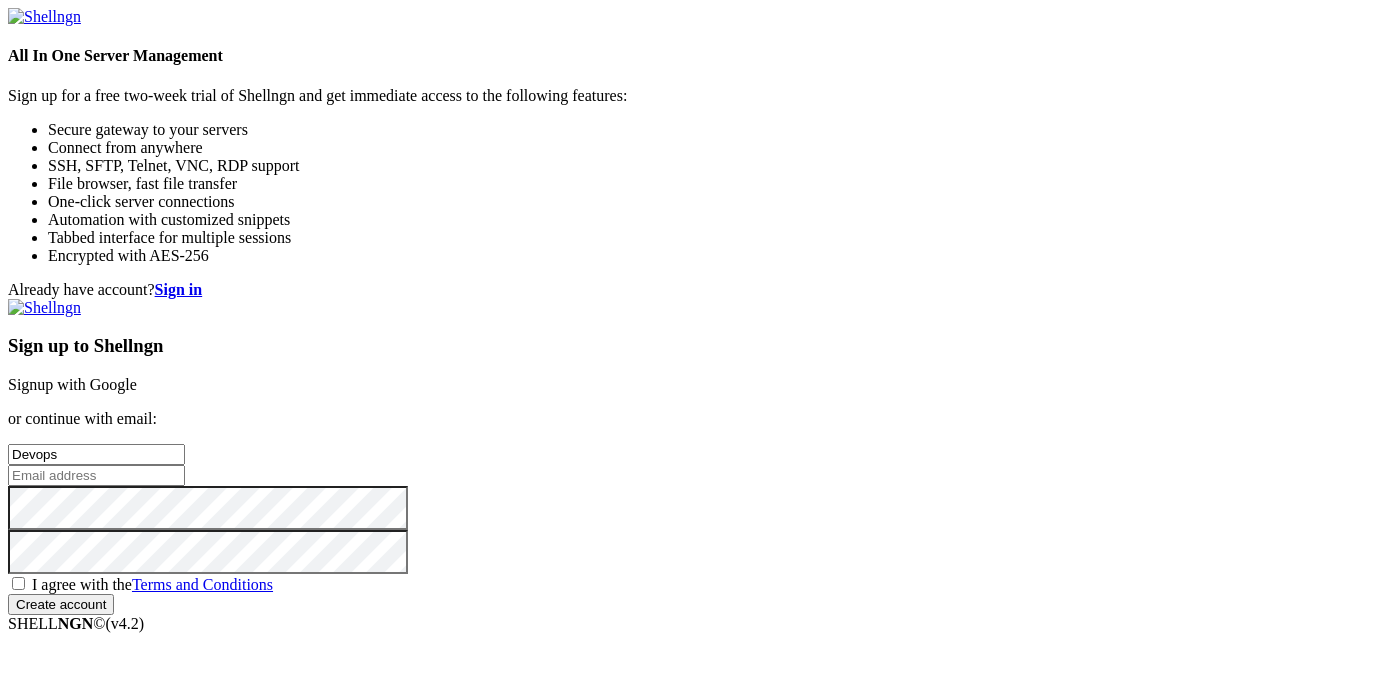 type on "Devops" 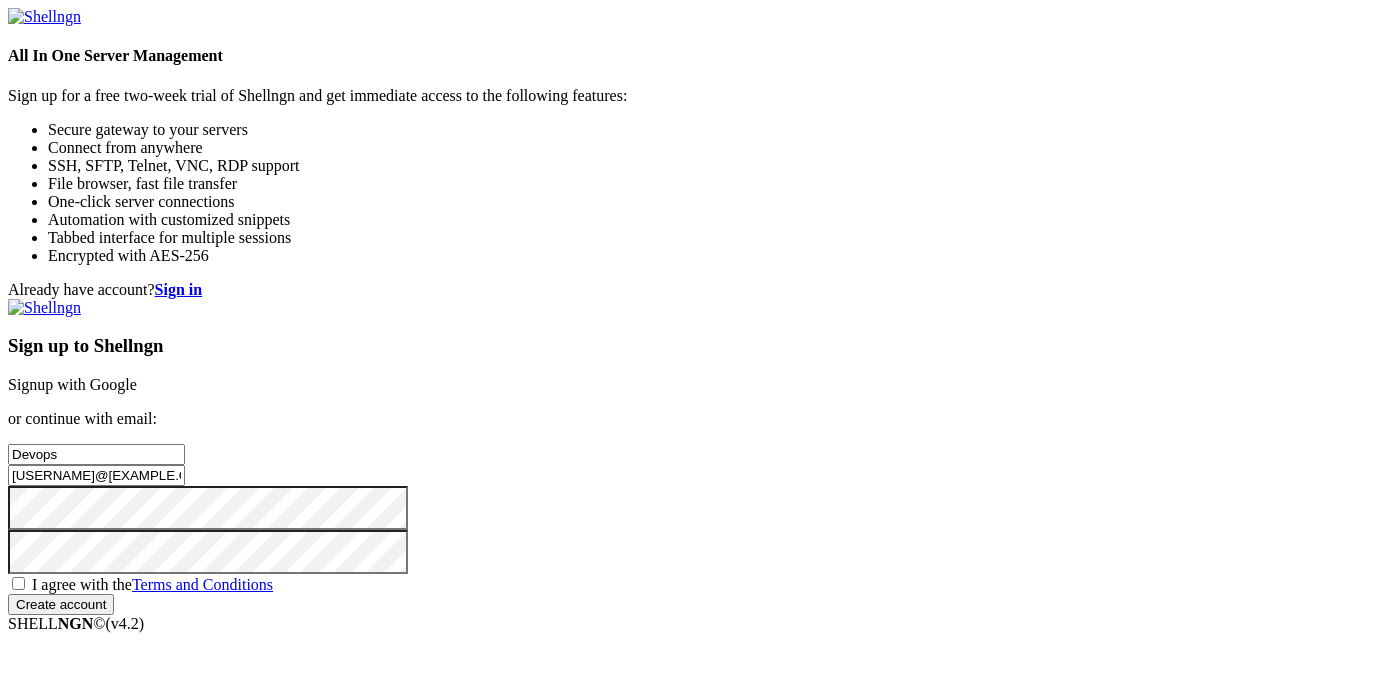 type on "[USERNAME]@[EXAMPLE.COM]" 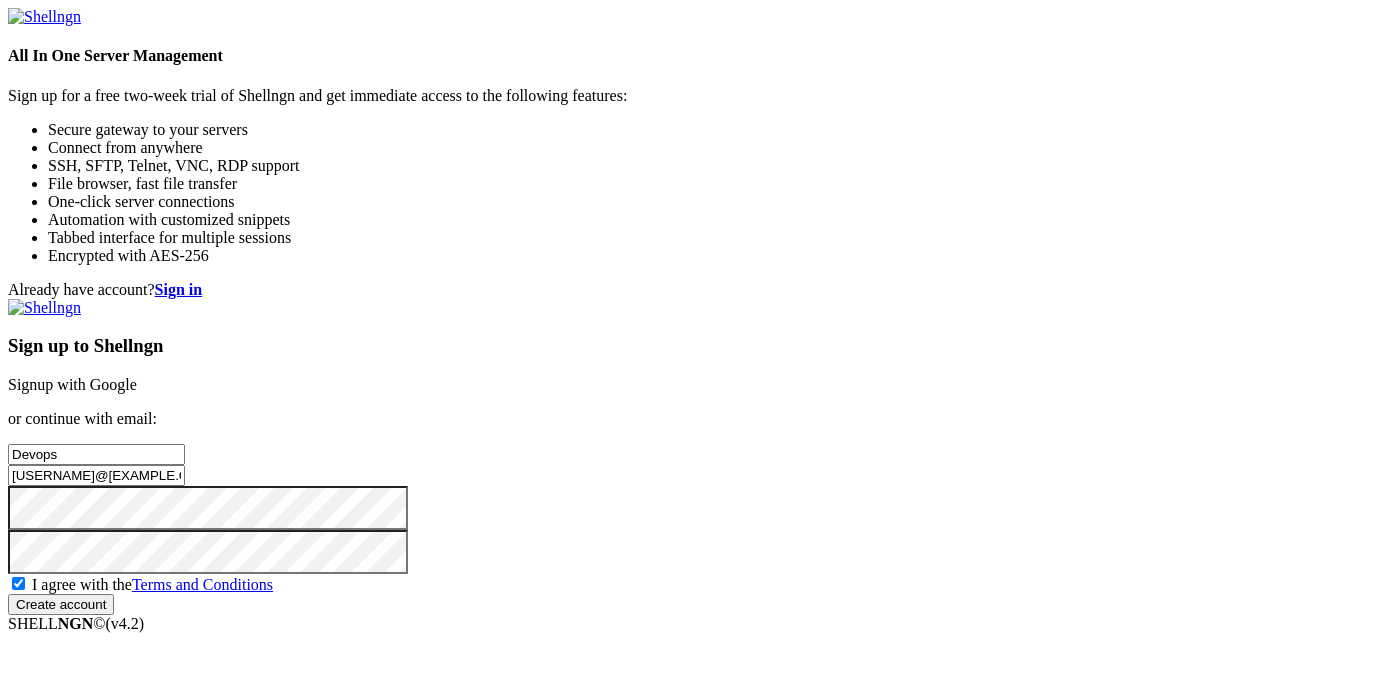 click on "Create account" at bounding box center [61, 604] 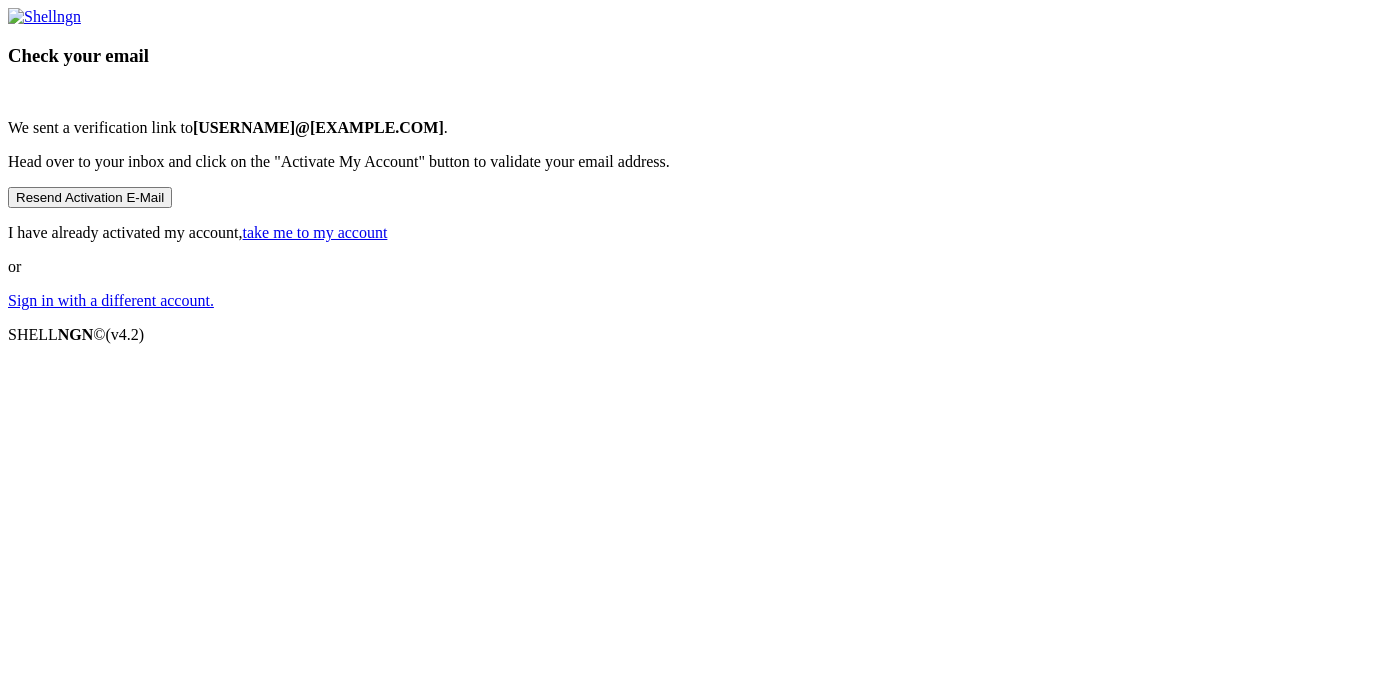 scroll, scrollTop: 12, scrollLeft: 0, axis: vertical 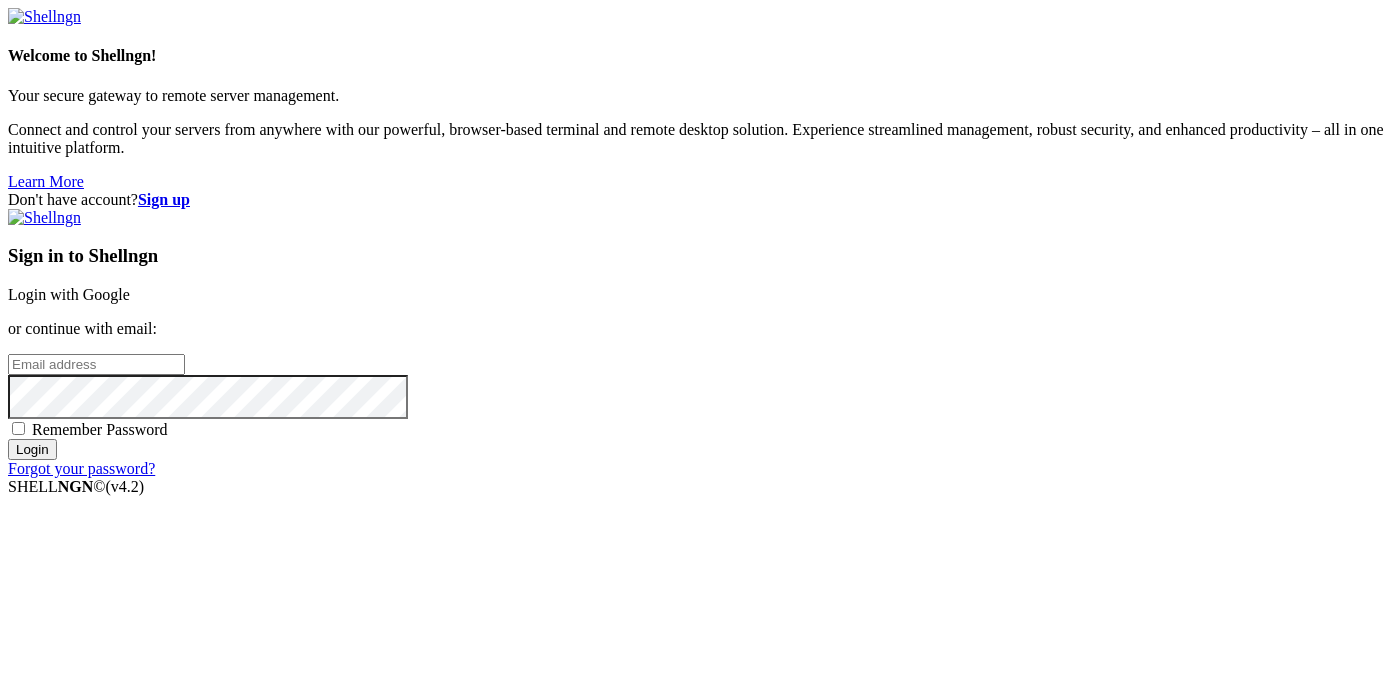 click at bounding box center [96, 364] 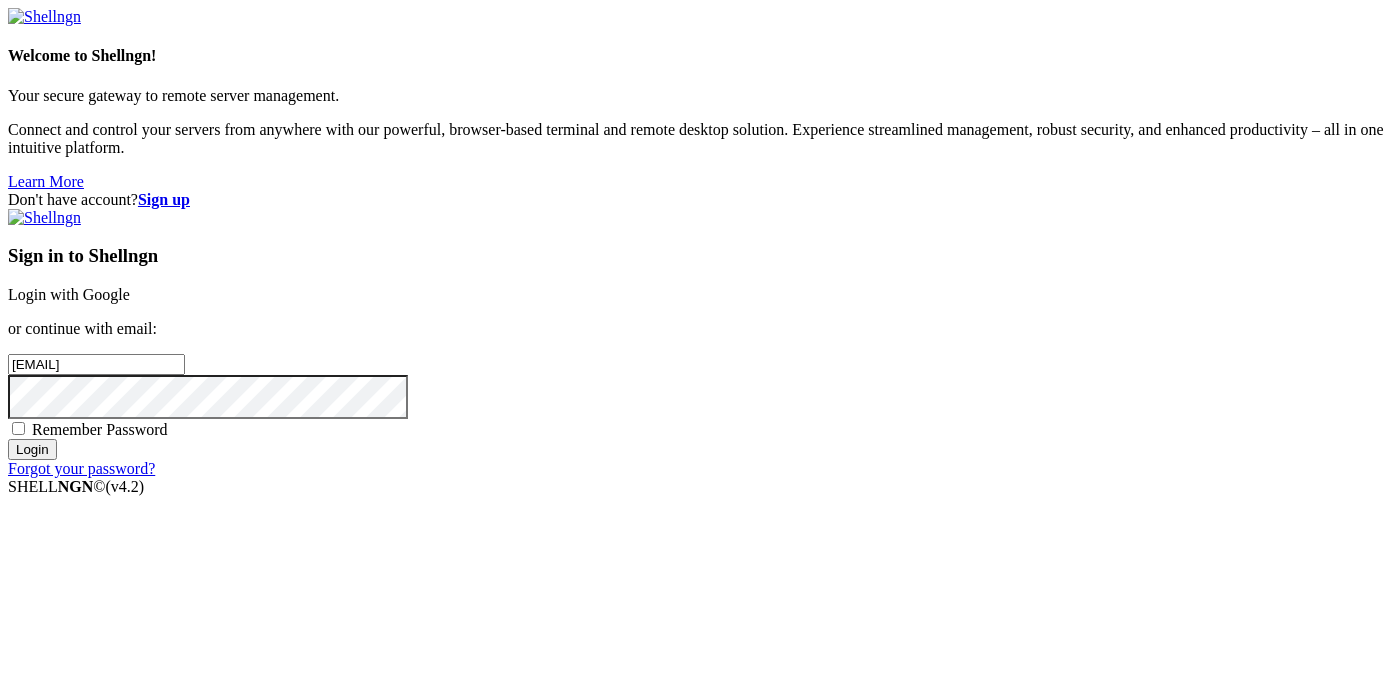 type on "[EMAIL]" 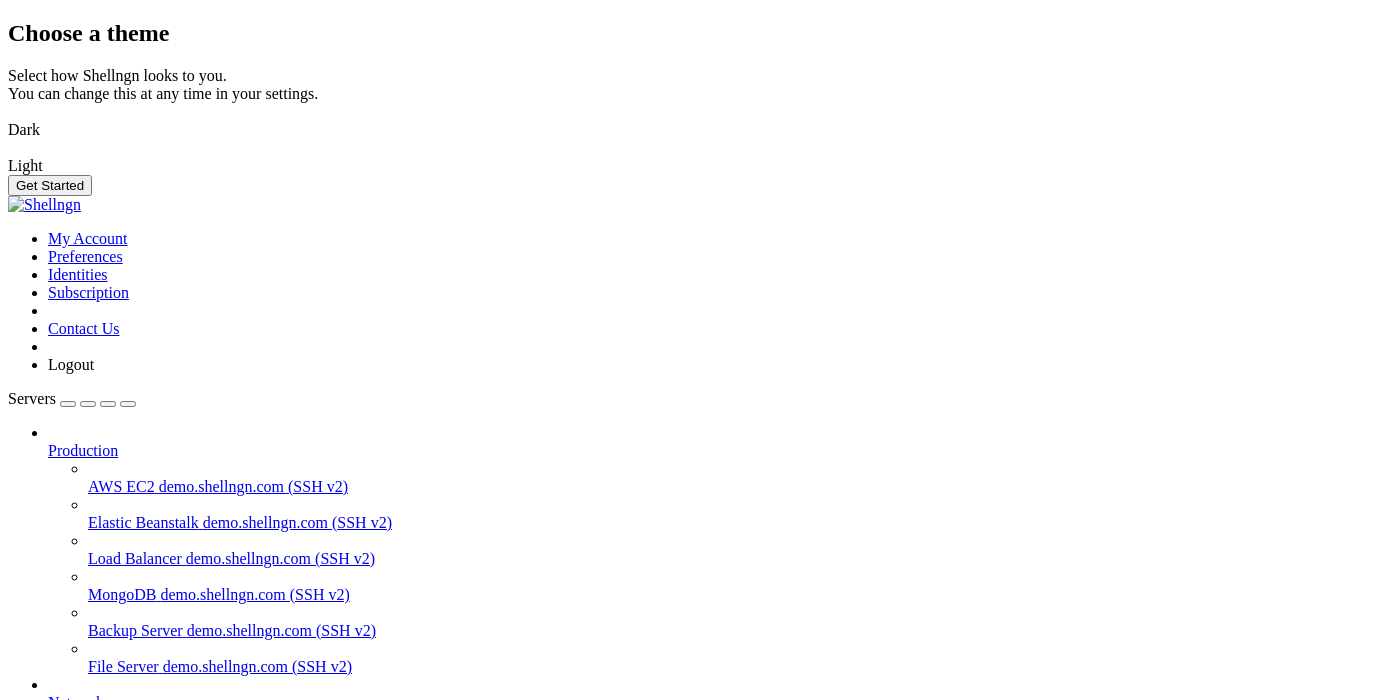 click at bounding box center [8, 117] 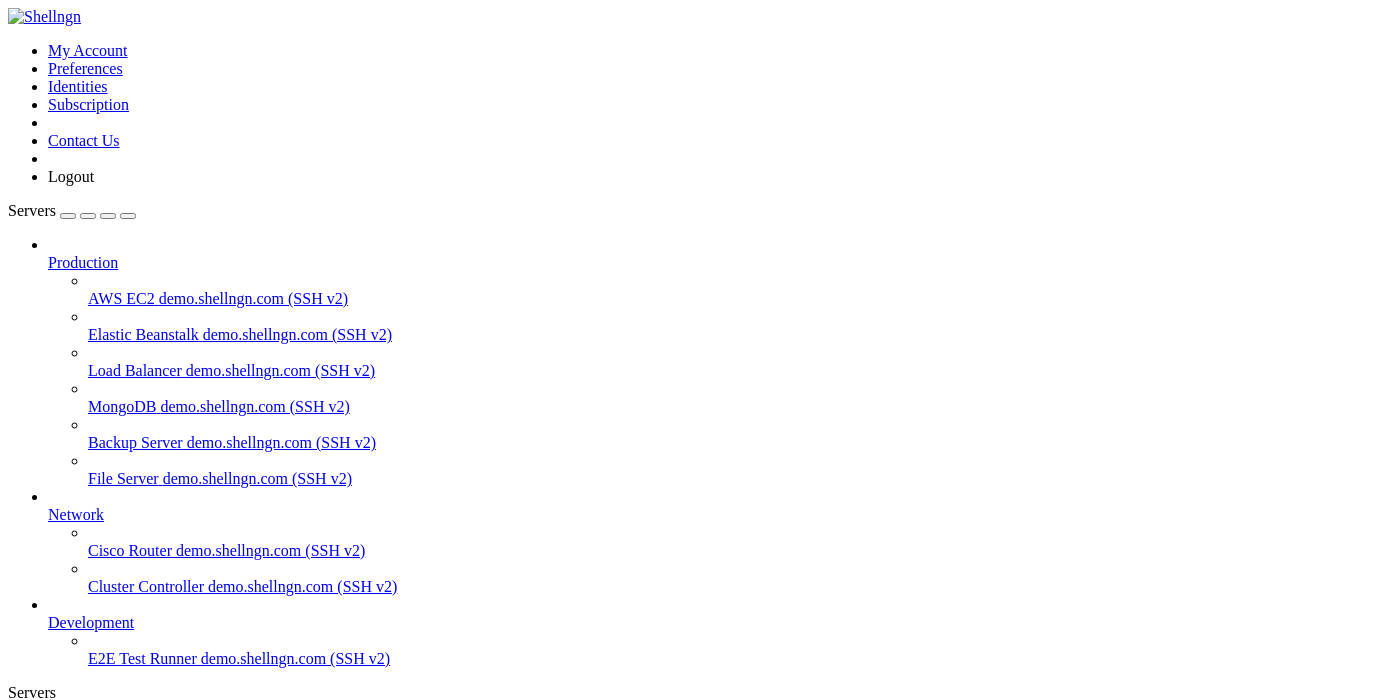 scroll, scrollTop: 0, scrollLeft: 0, axis: both 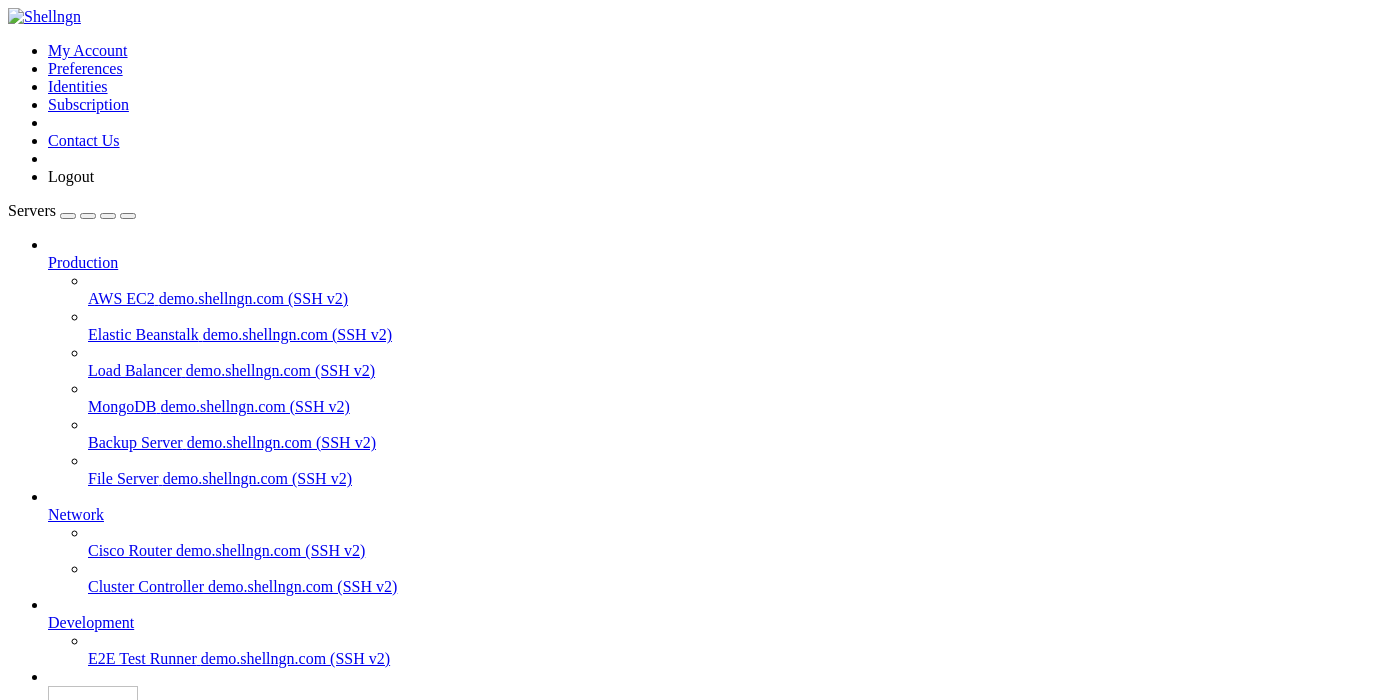 click on "Servers
Production   AWS EC2
demo.shellngn.com (SSH v2)
Elastic Beanstalk
demo.shellngn.com (SSH v2)
Load Balancer
demo.shellngn.com (SSH v2)
MongoDB
demo.shellngn.com (SSH v2)
Backup Server
demo.shellngn.com (SSH v2)
File Server
demo.shellngn.com (SSH v2)" at bounding box center (700, 470) 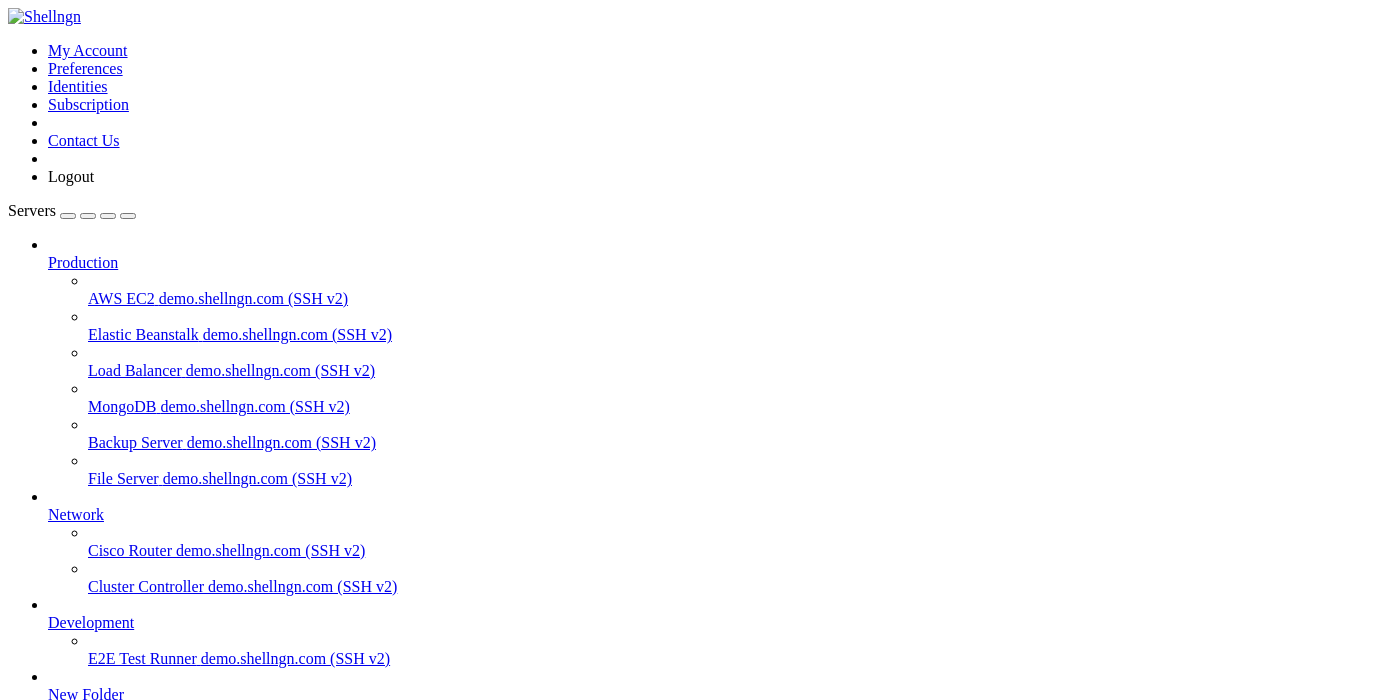 click at bounding box center (8, 42) 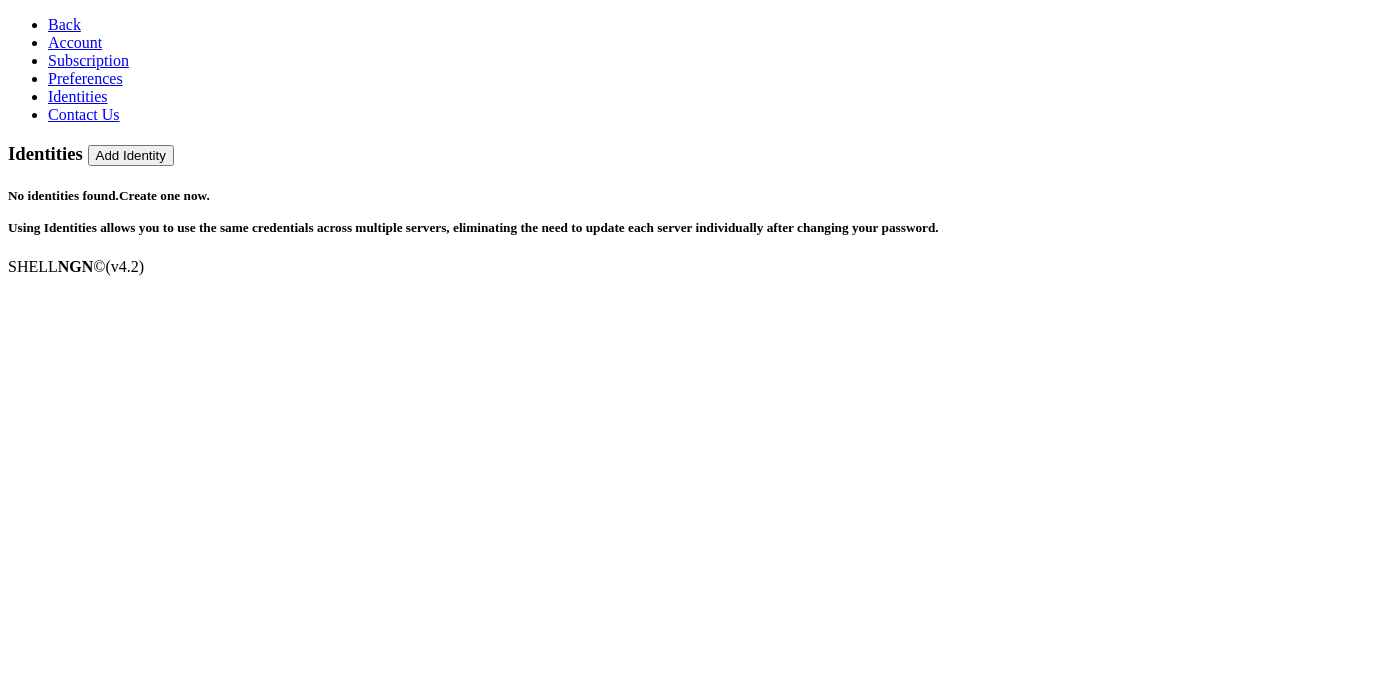 click on "Add Identity" at bounding box center [131, 155] 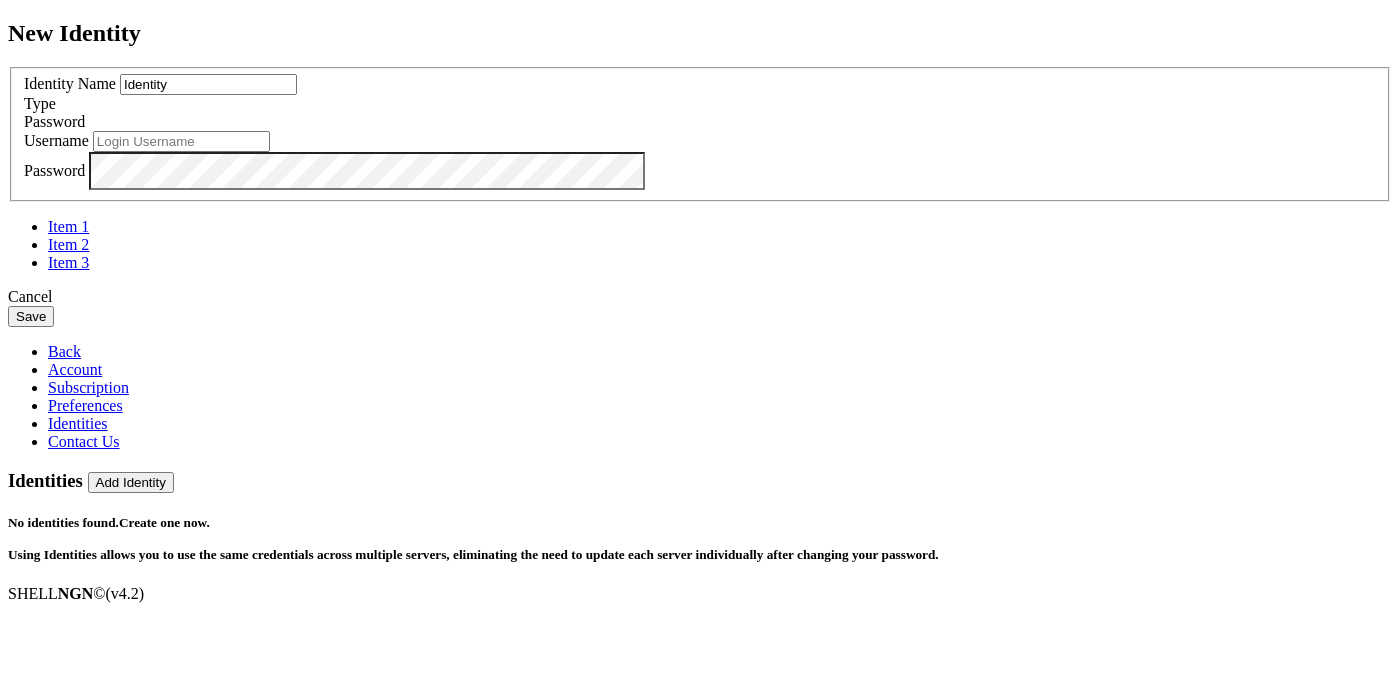 click on "Identity" at bounding box center [208, 84] 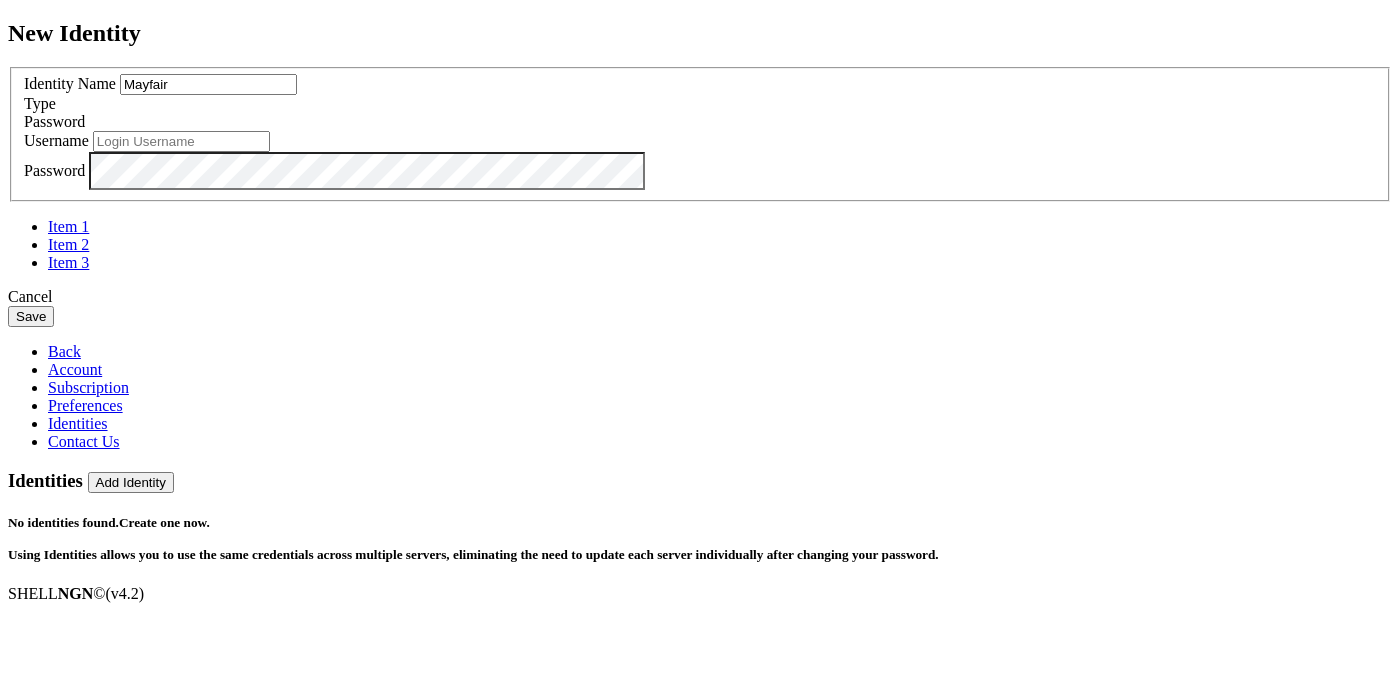 type on "Mayfair" 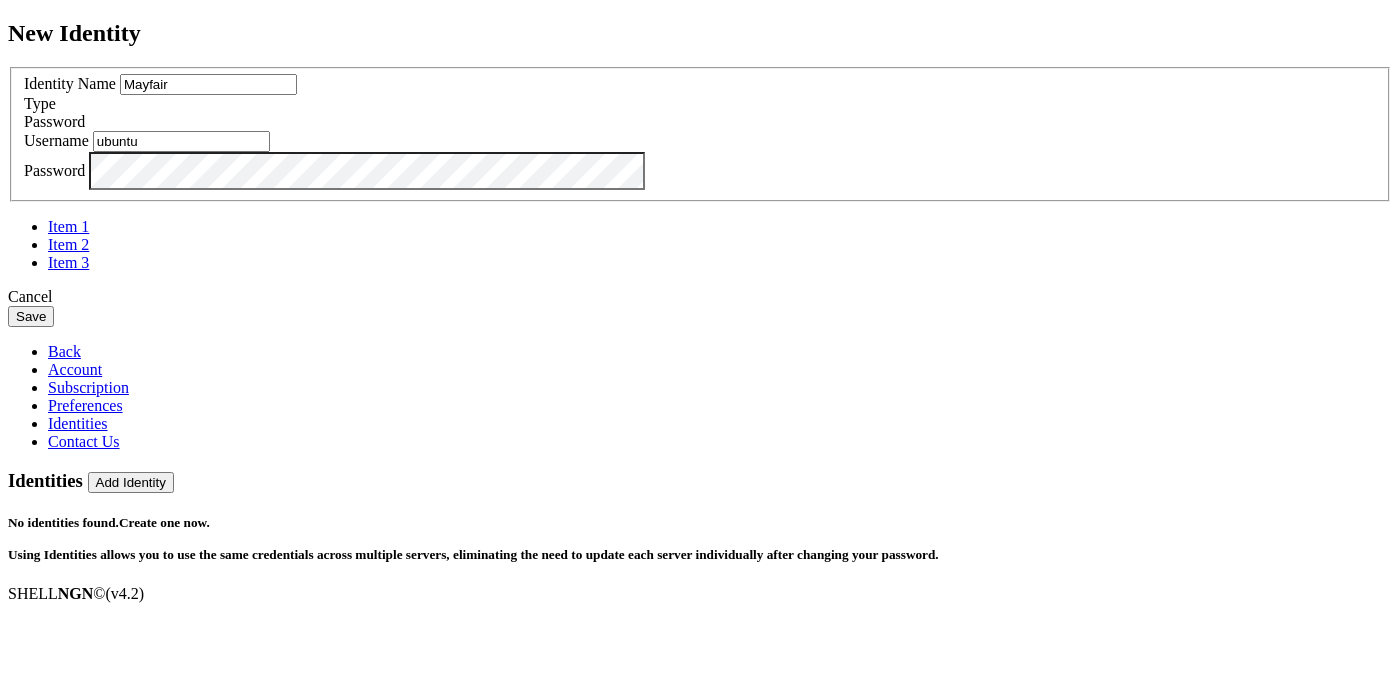 type on "ubuntu" 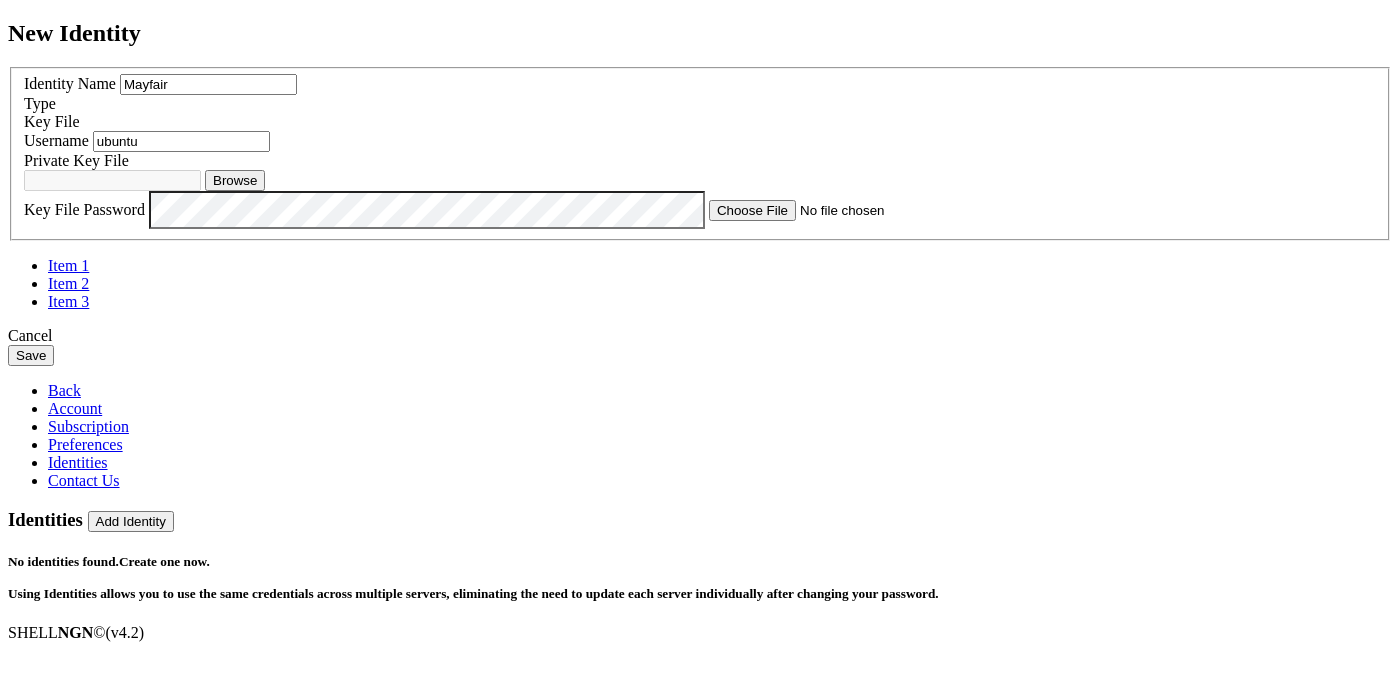 click on "Browse" at bounding box center (235, 180) 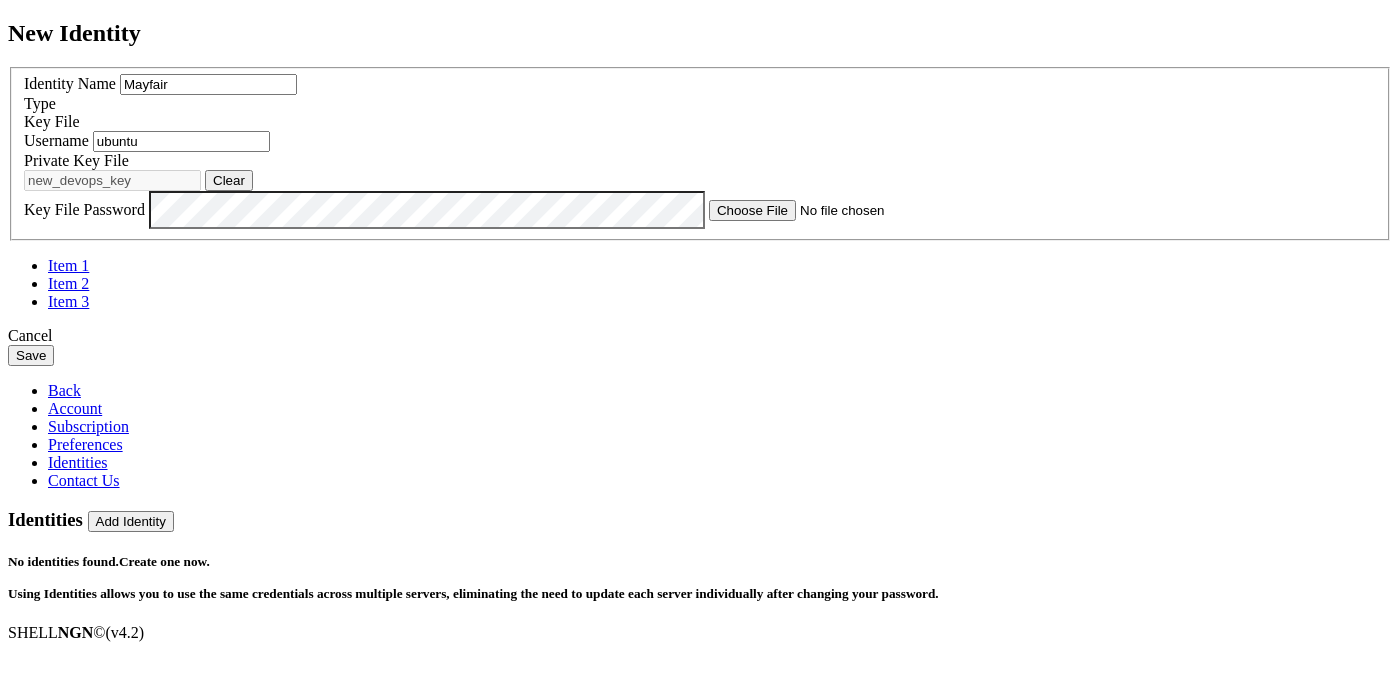 click on "Save" at bounding box center [31, 355] 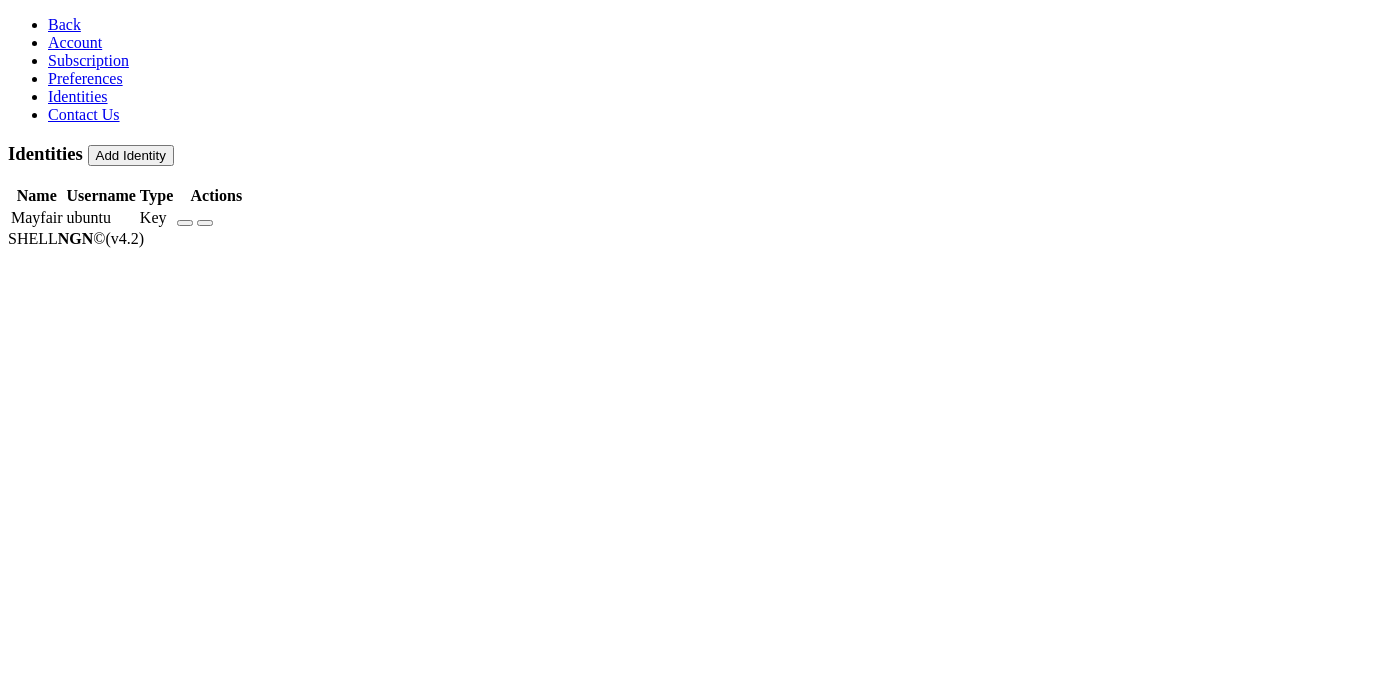 click on "Back" at bounding box center [64, 24] 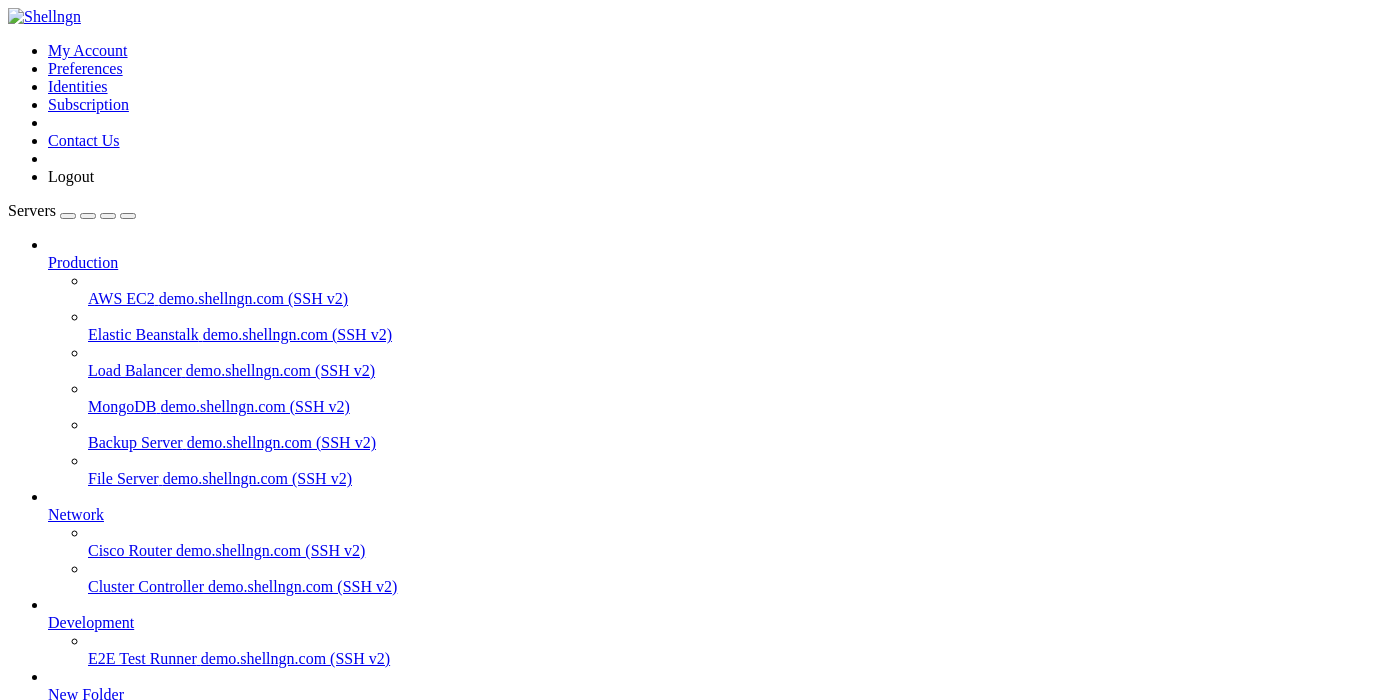 click at bounding box center (68, 216) 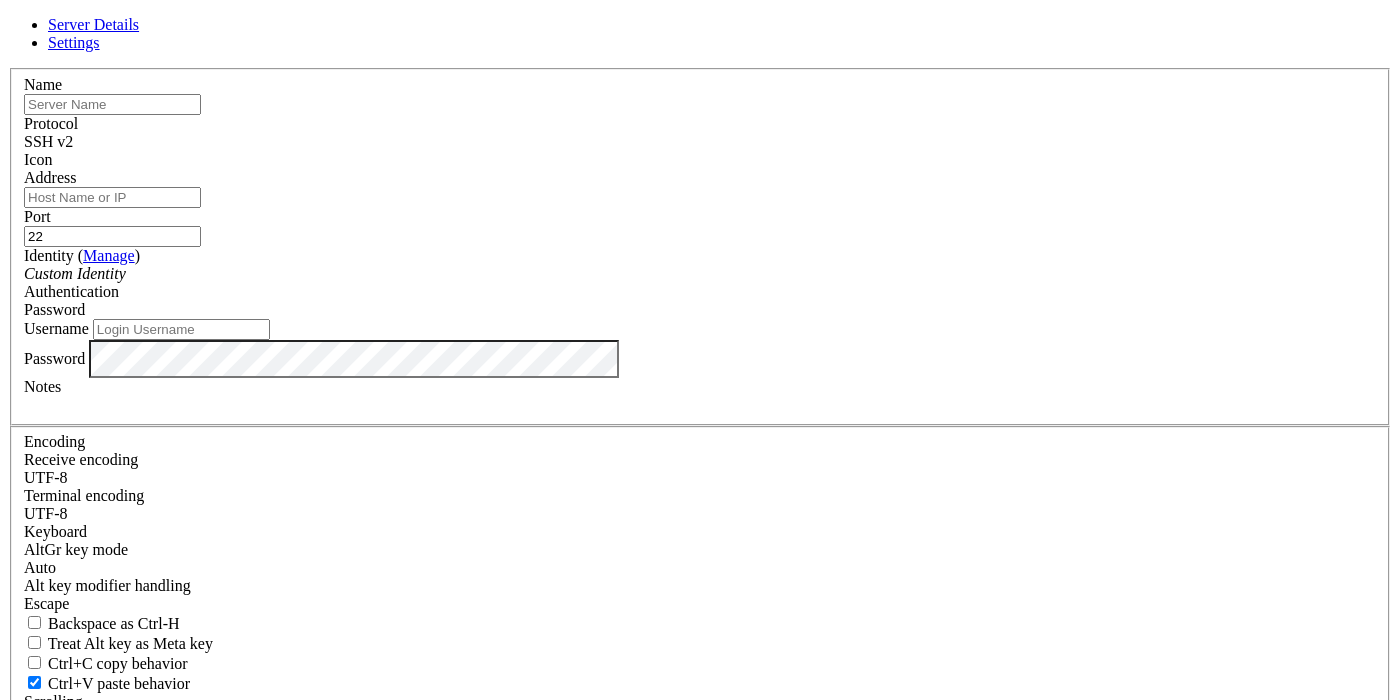 click at bounding box center [112, 104] 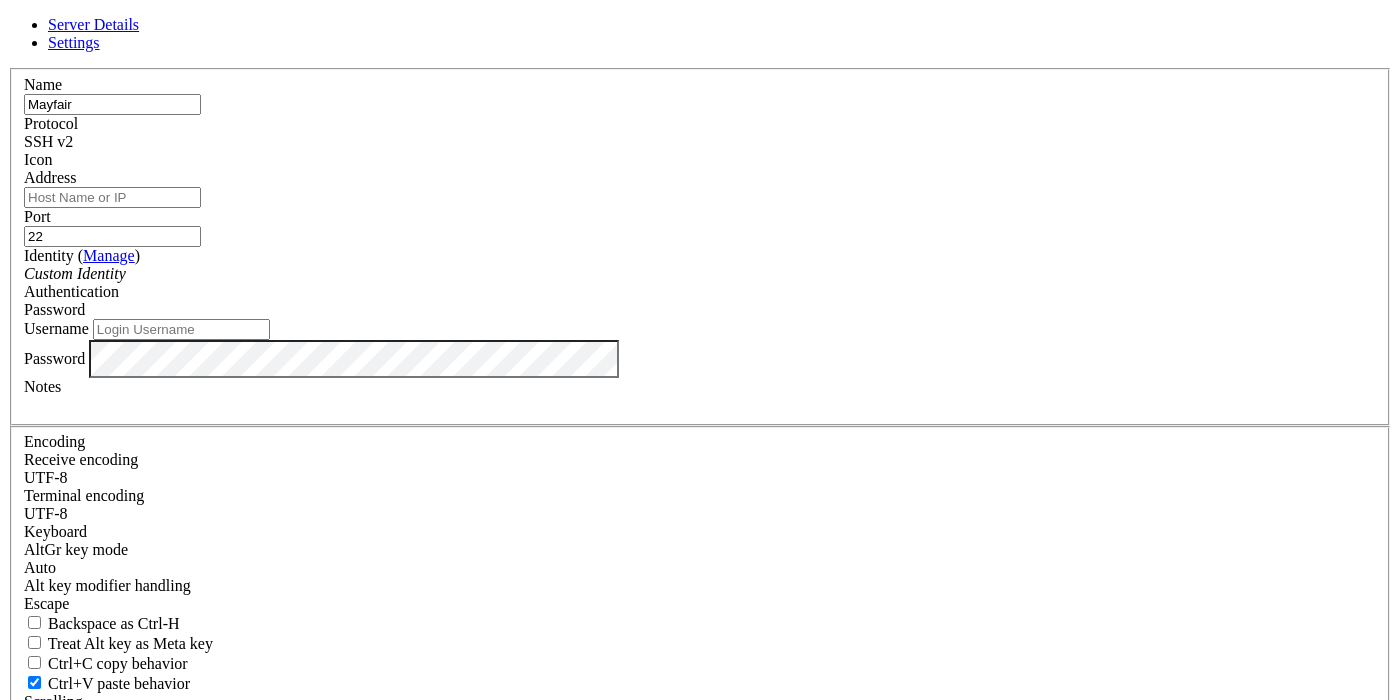 type on "Mayfair" 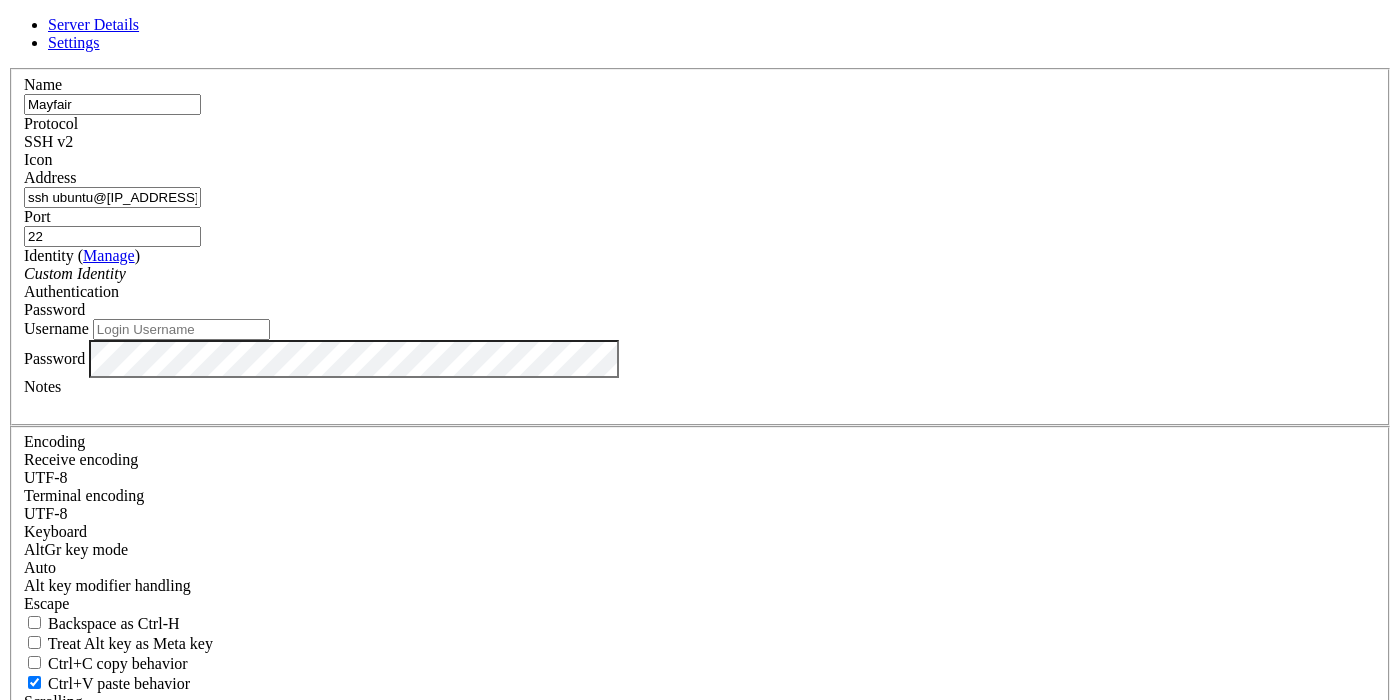 click on "ssh ubuntu@[IP_ADDRESS]" at bounding box center (112, 197) 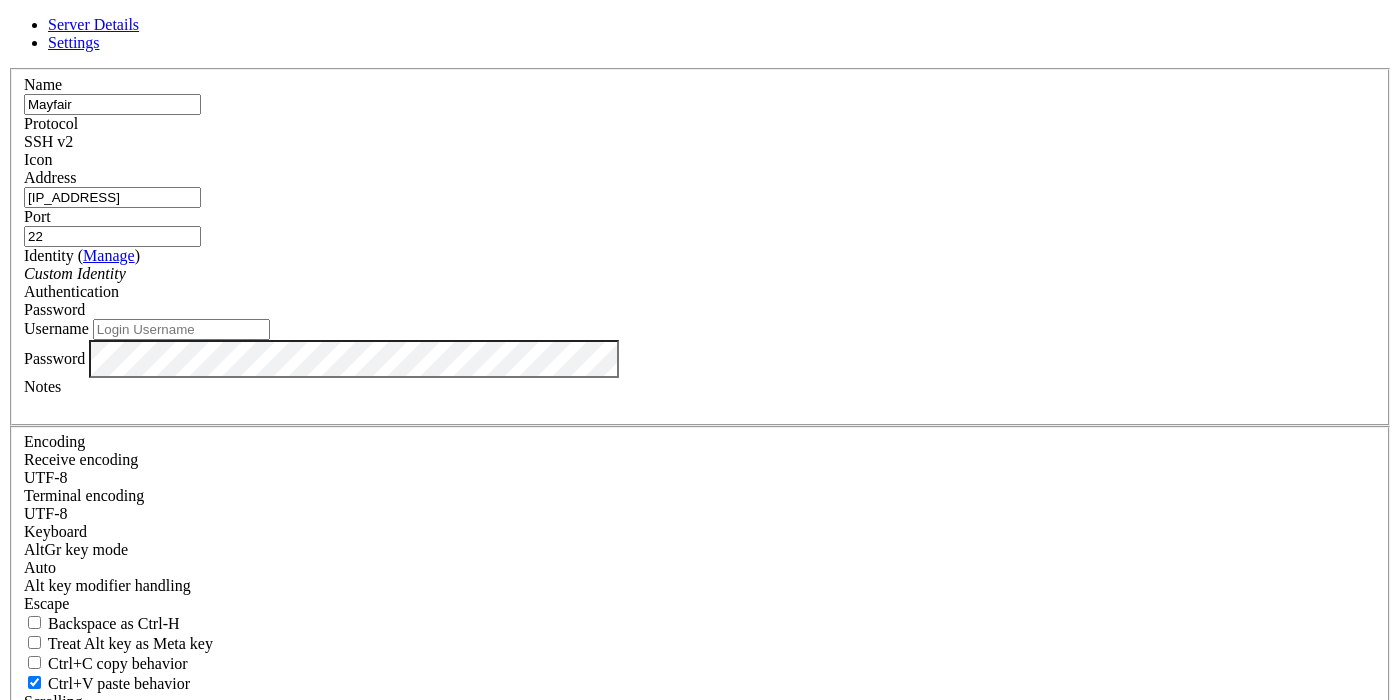 type on "[IP_ADDRESS]" 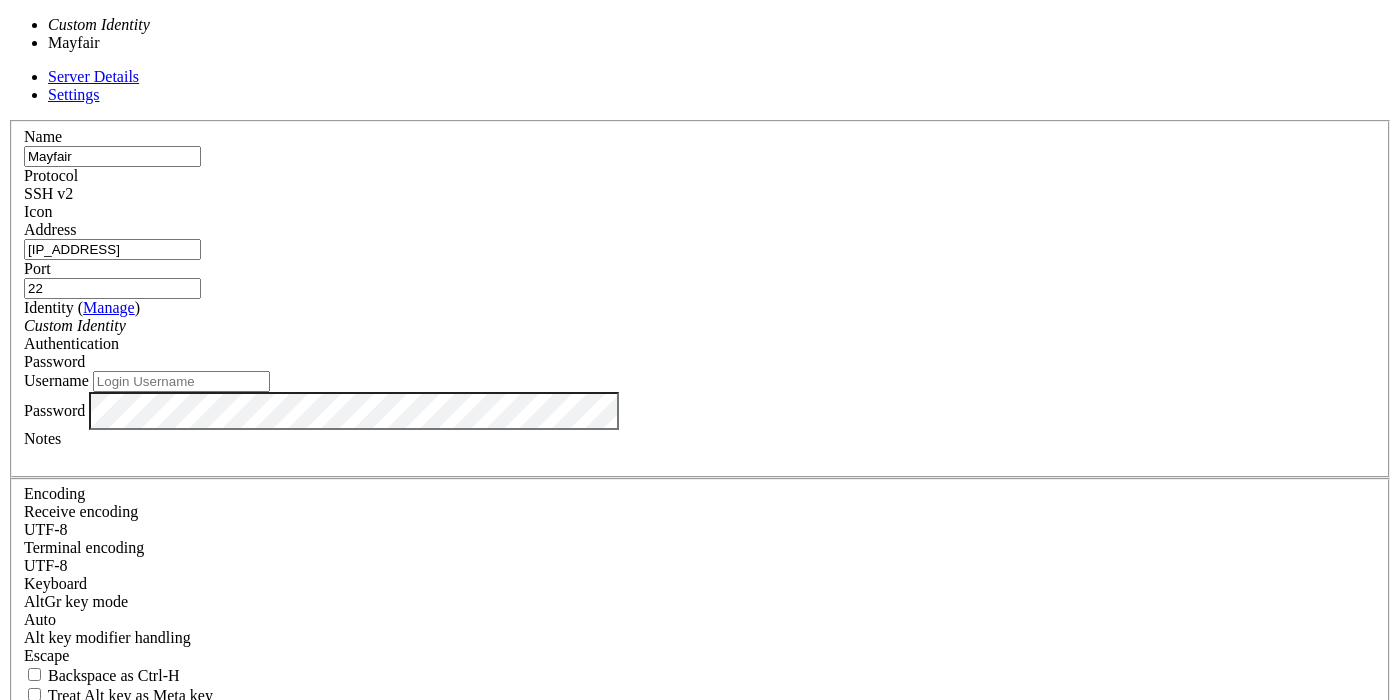 type on "ubuntu" 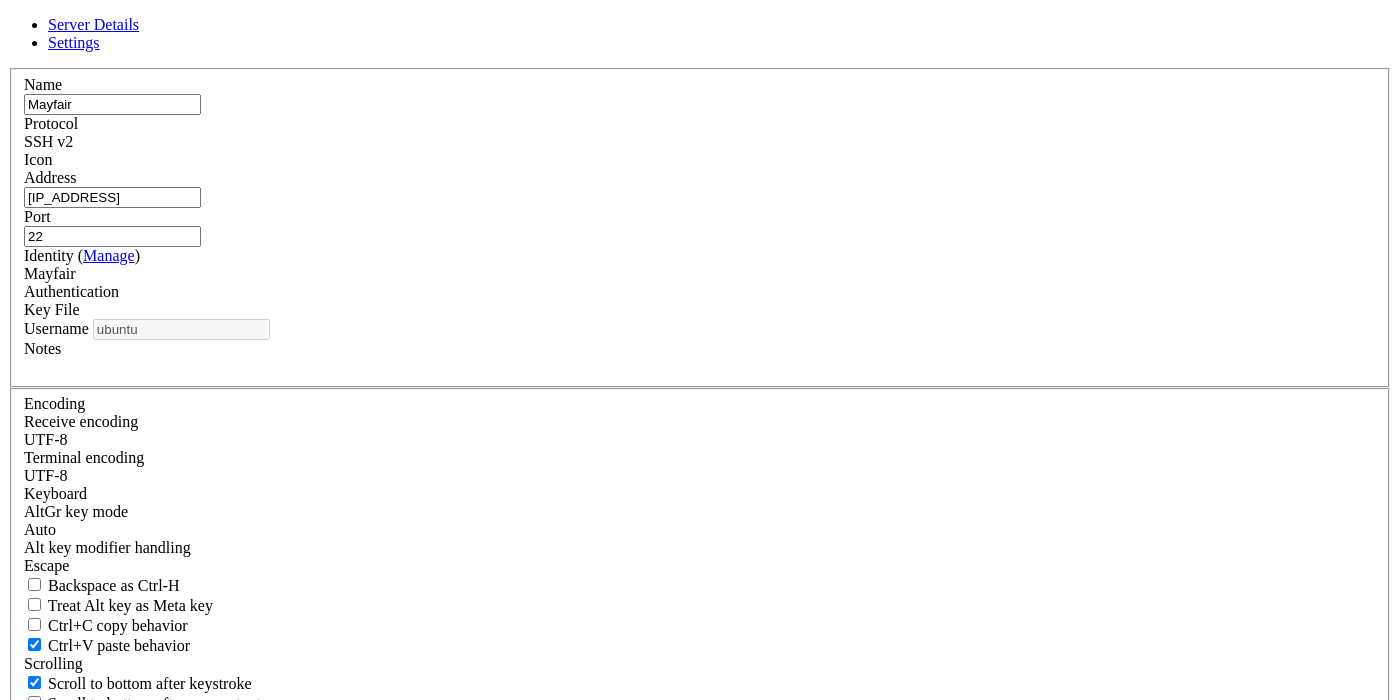 click on "Save" at bounding box center [31, 793] 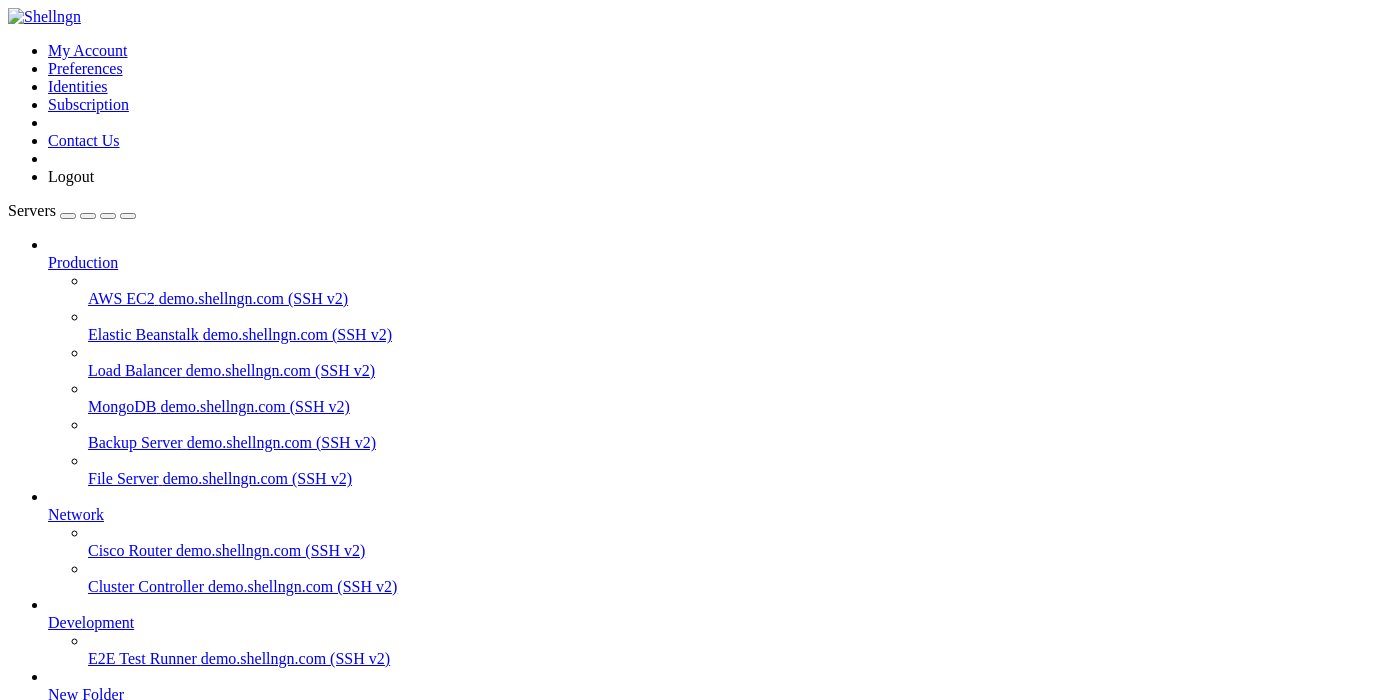 scroll, scrollTop: 160, scrollLeft: 0, axis: vertical 